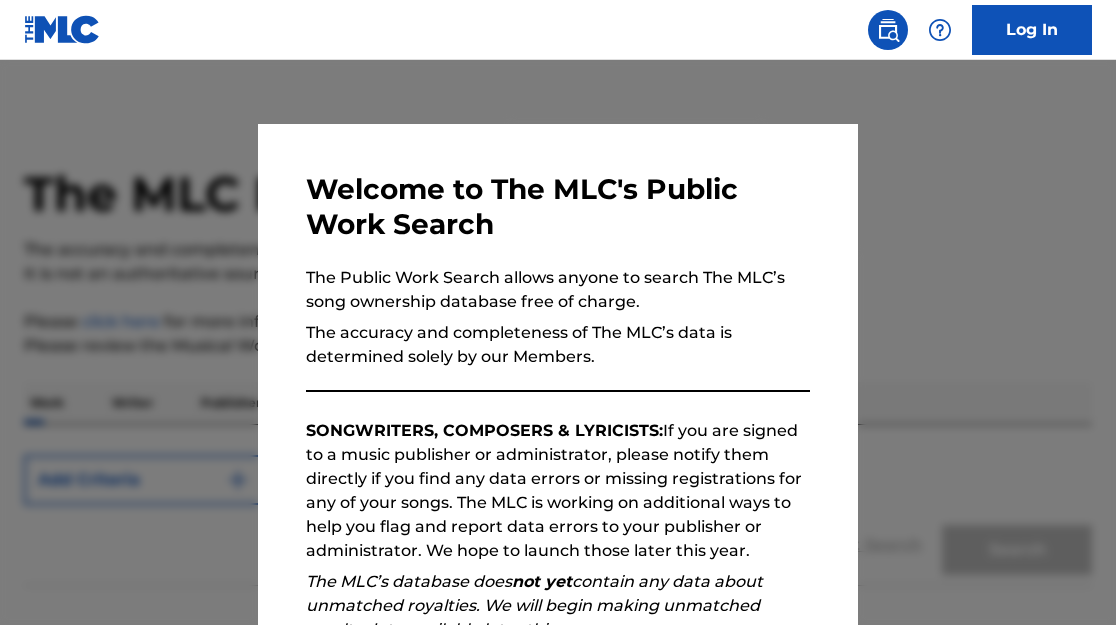 scroll, scrollTop: 0, scrollLeft: 0, axis: both 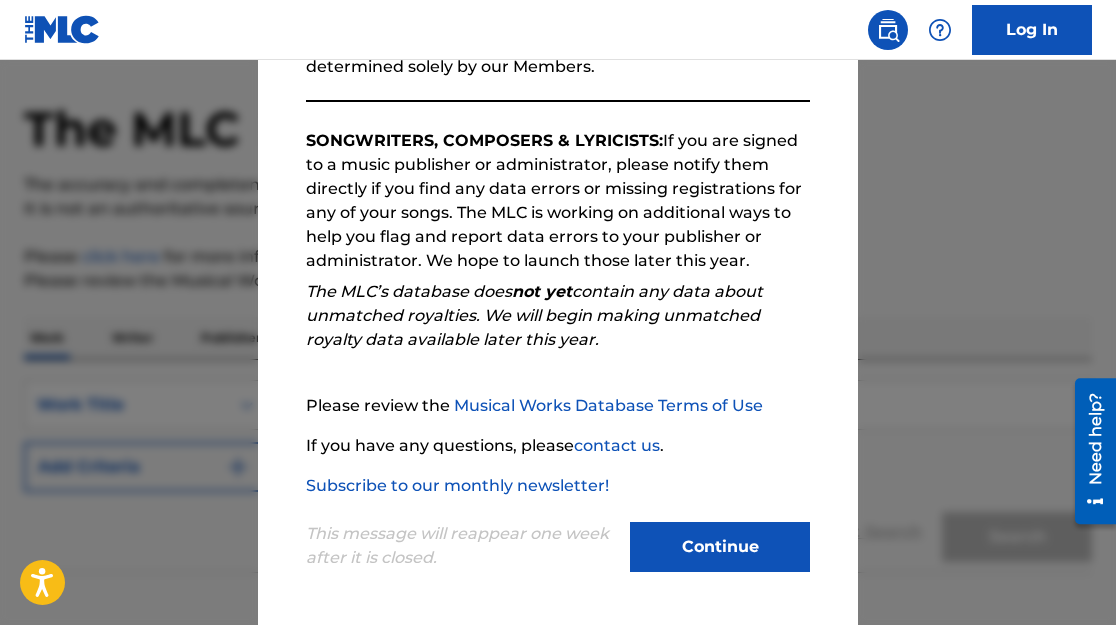 click on "Continue" at bounding box center [720, 547] 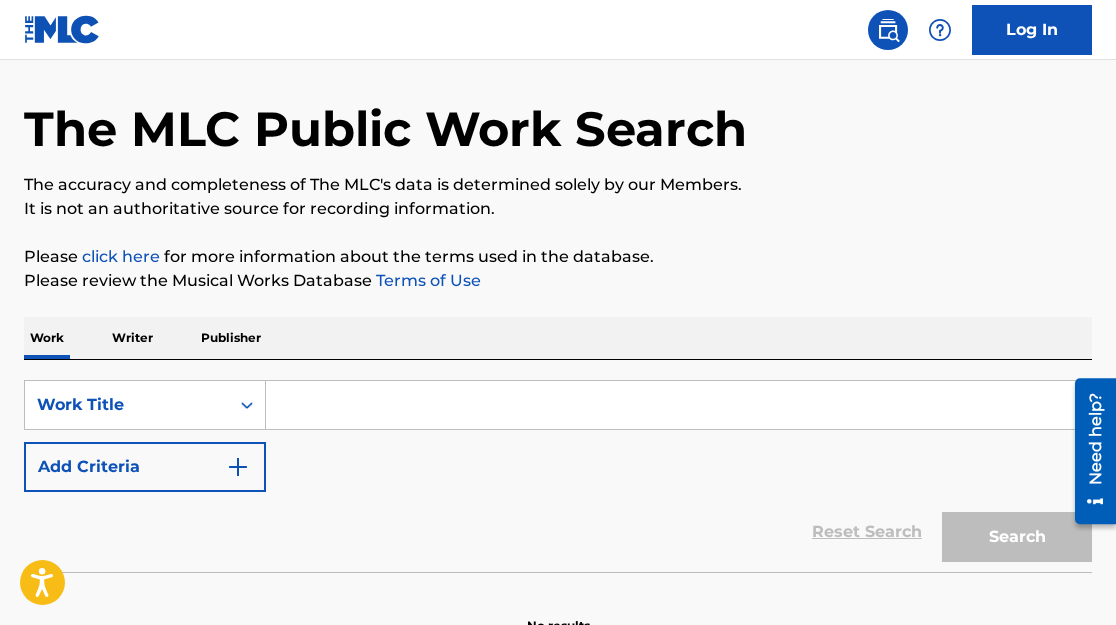 scroll, scrollTop: 181, scrollLeft: 0, axis: vertical 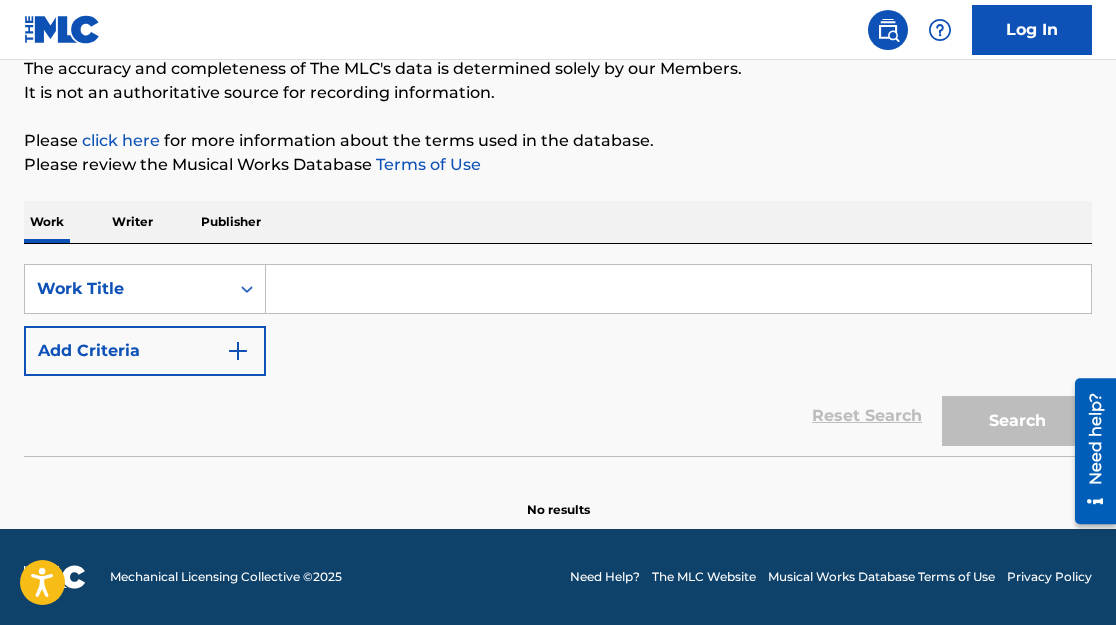 click at bounding box center [678, 289] 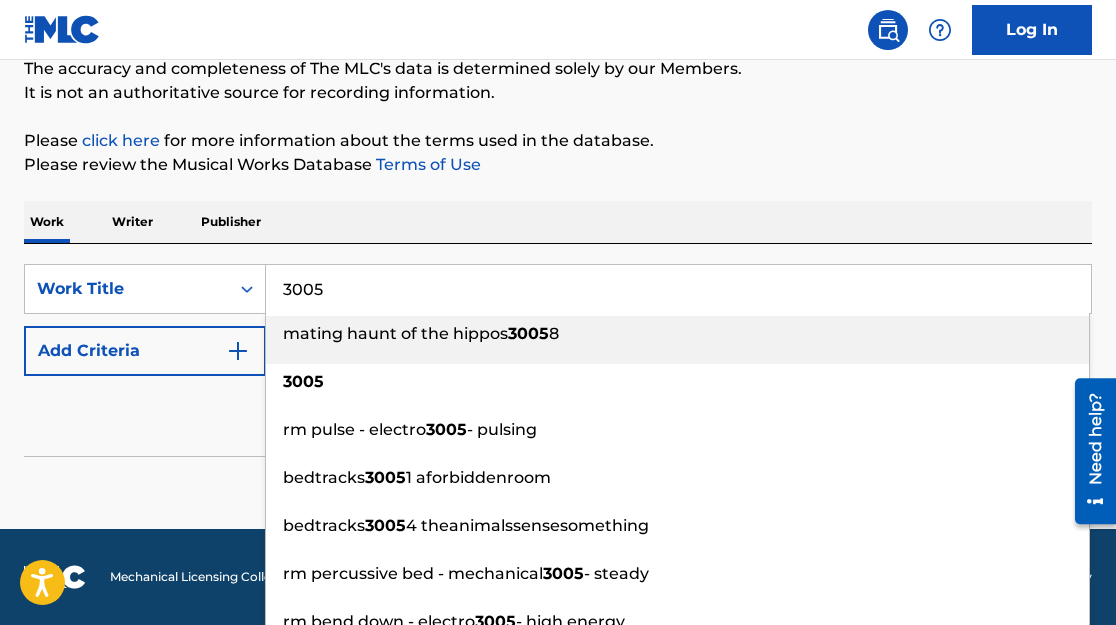 type on "mating haunt of the hippos 30058" 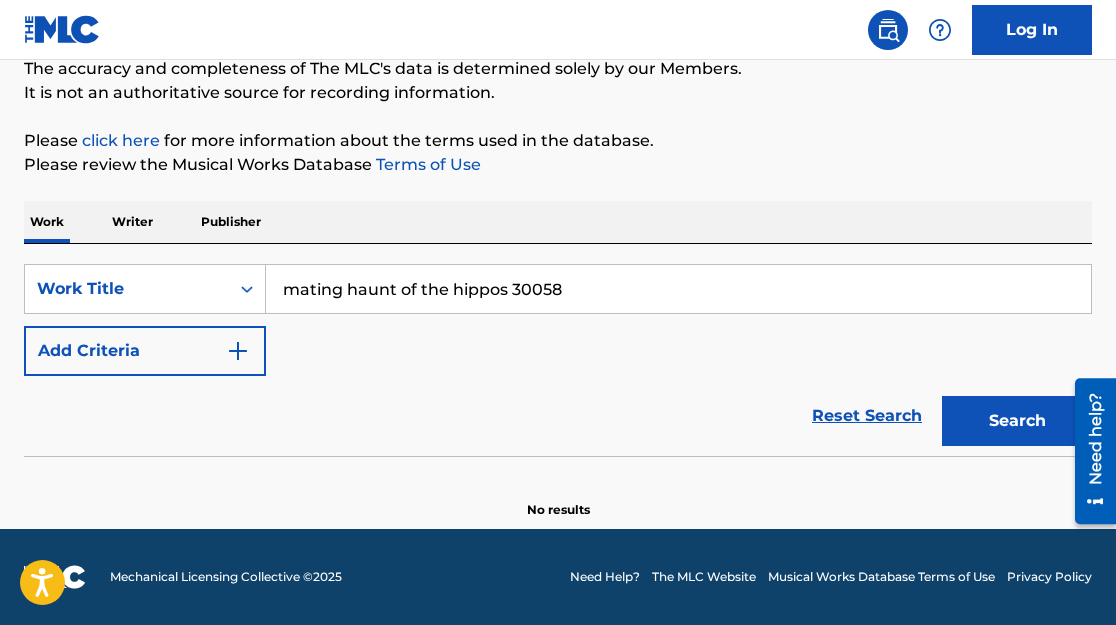 drag, startPoint x: 602, startPoint y: 278, endPoint x: 597, endPoint y: 294, distance: 16.763054 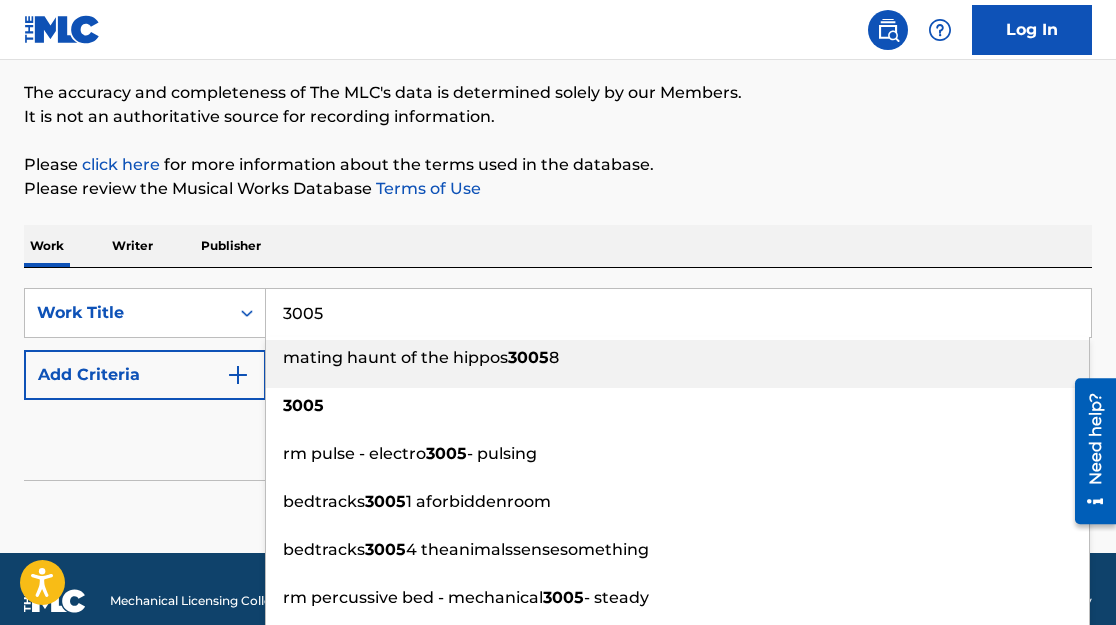 scroll, scrollTop: 155, scrollLeft: 0, axis: vertical 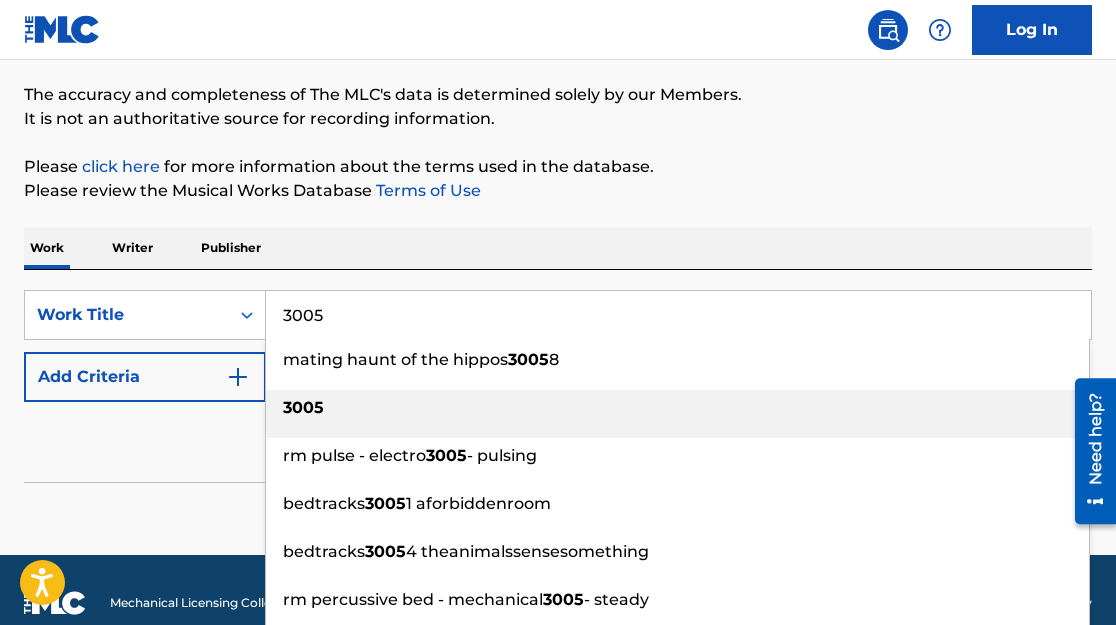 type on "3005" 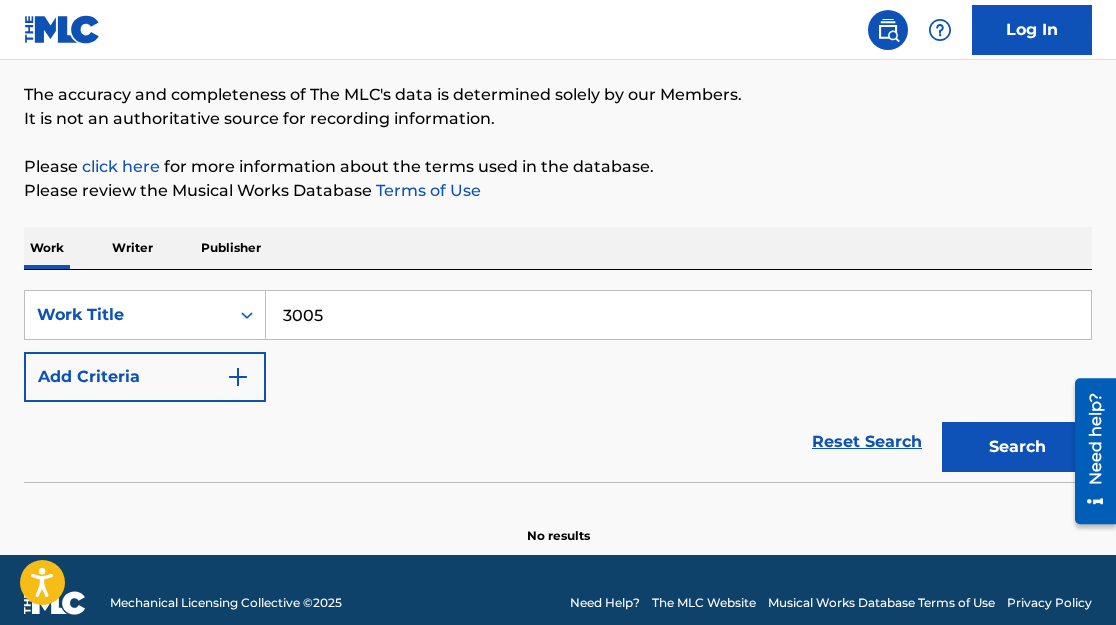 click on "Search" at bounding box center (1017, 447) 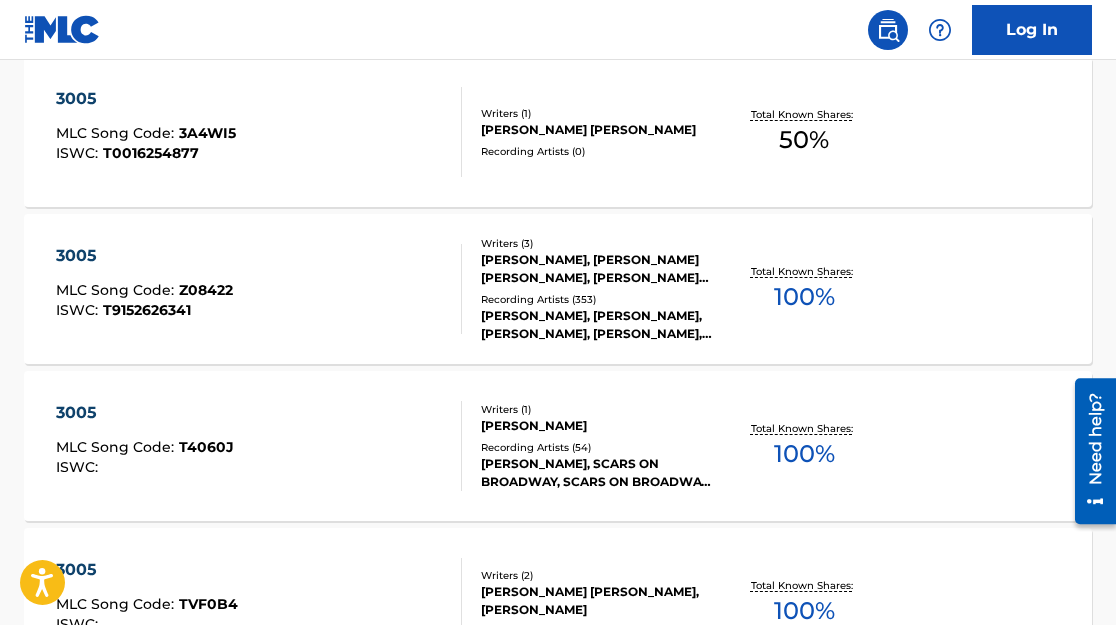 scroll, scrollTop: 1563, scrollLeft: 0, axis: vertical 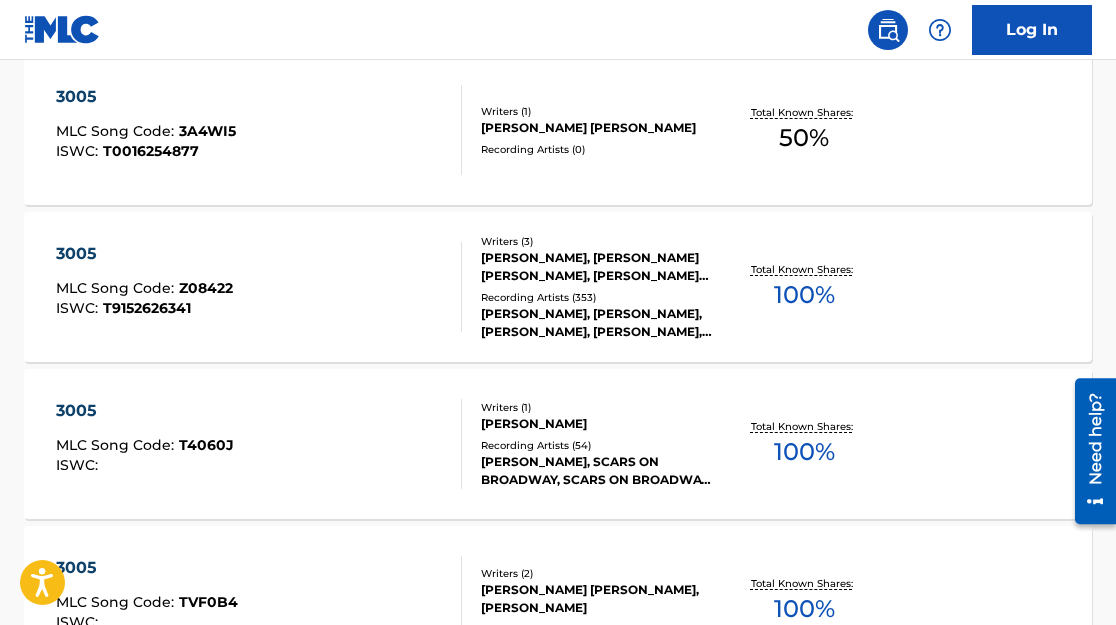 click on "3005" at bounding box center (144, 254) 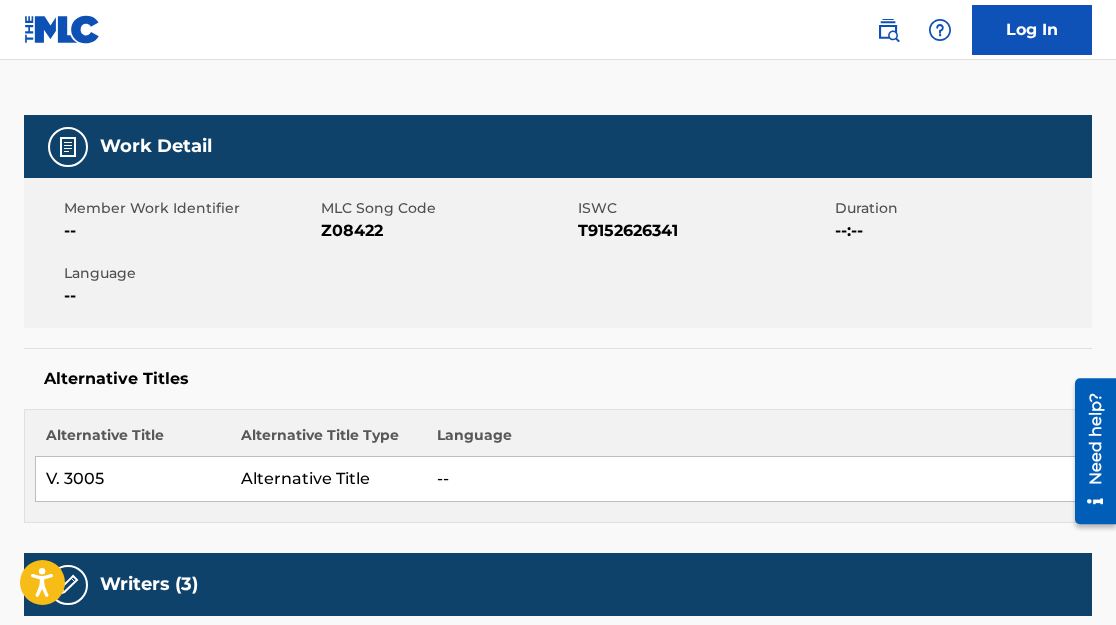scroll, scrollTop: 279, scrollLeft: 0, axis: vertical 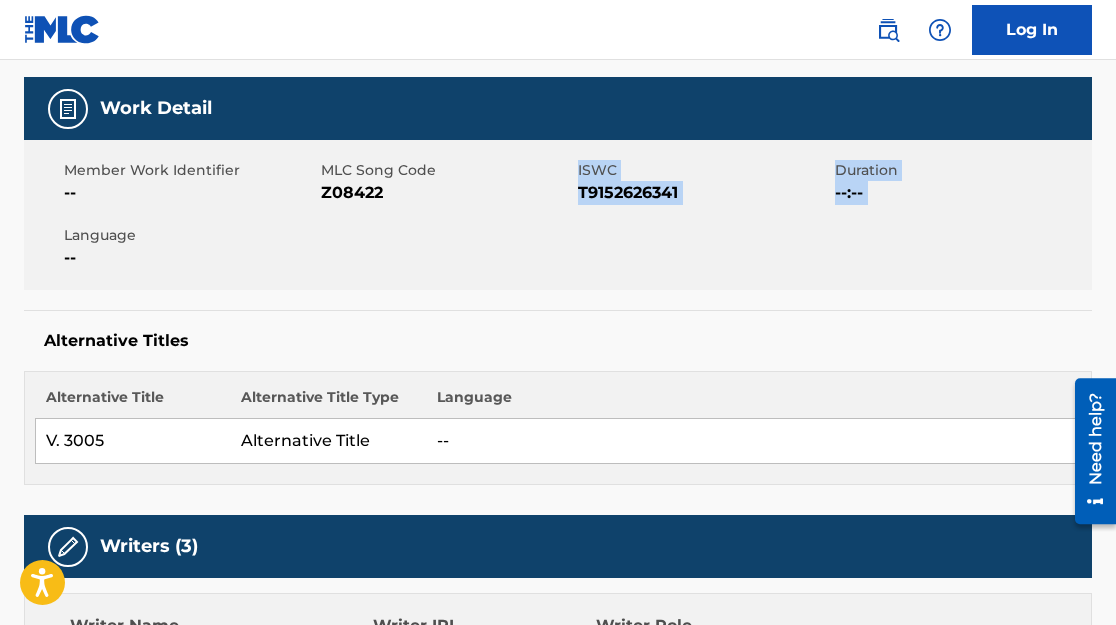 drag, startPoint x: 387, startPoint y: 187, endPoint x: 311, endPoint y: 221, distance: 83.25864 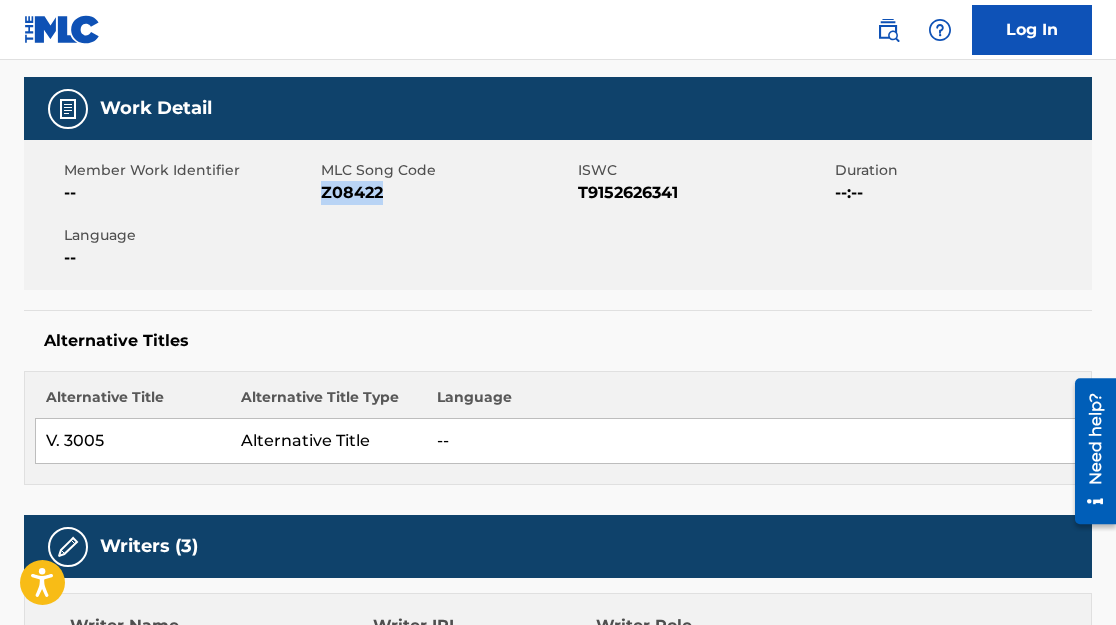 drag, startPoint x: 380, startPoint y: 196, endPoint x: 323, endPoint y: 194, distance: 57.035076 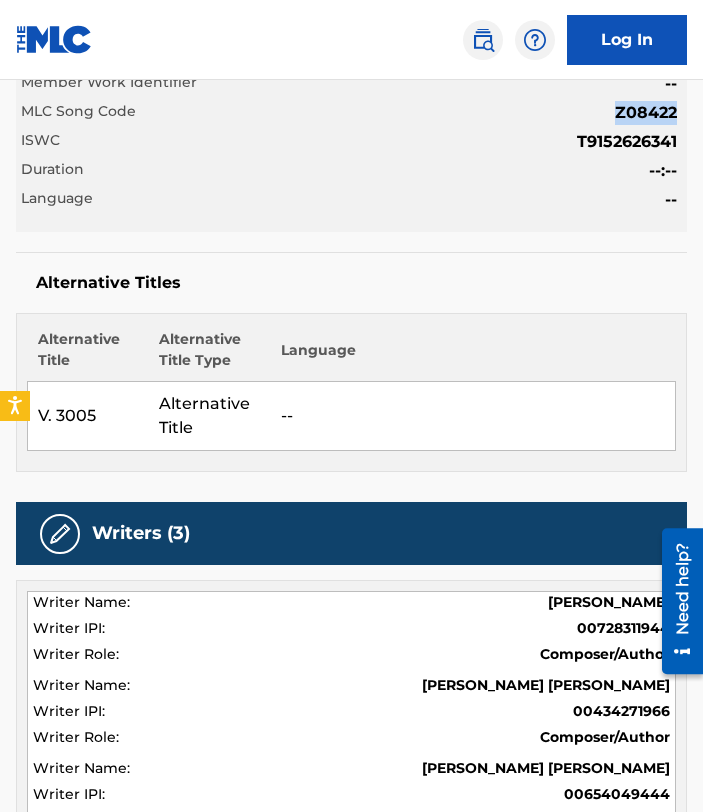 scroll, scrollTop: 0, scrollLeft: 0, axis: both 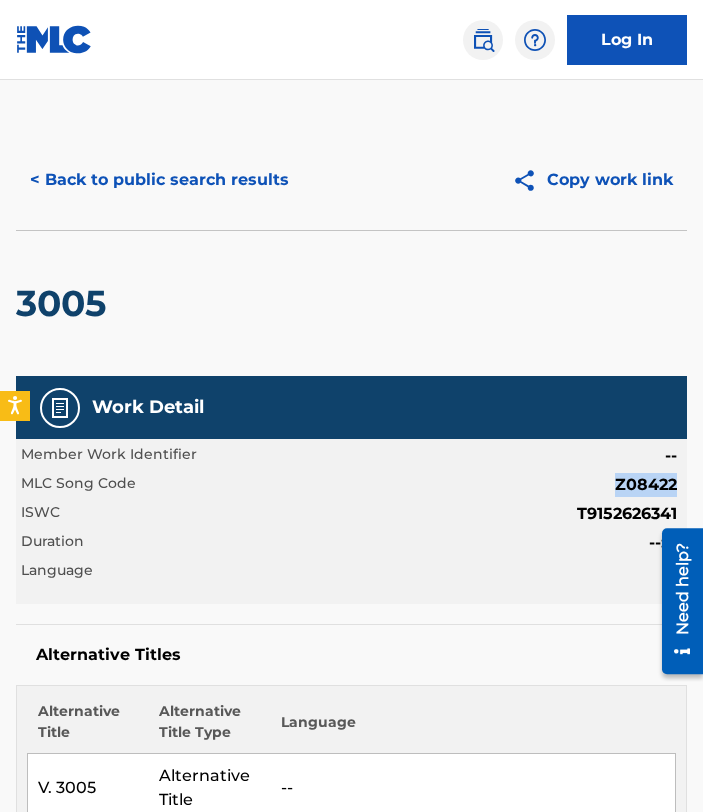 click on "< Back to public search results" at bounding box center (159, 180) 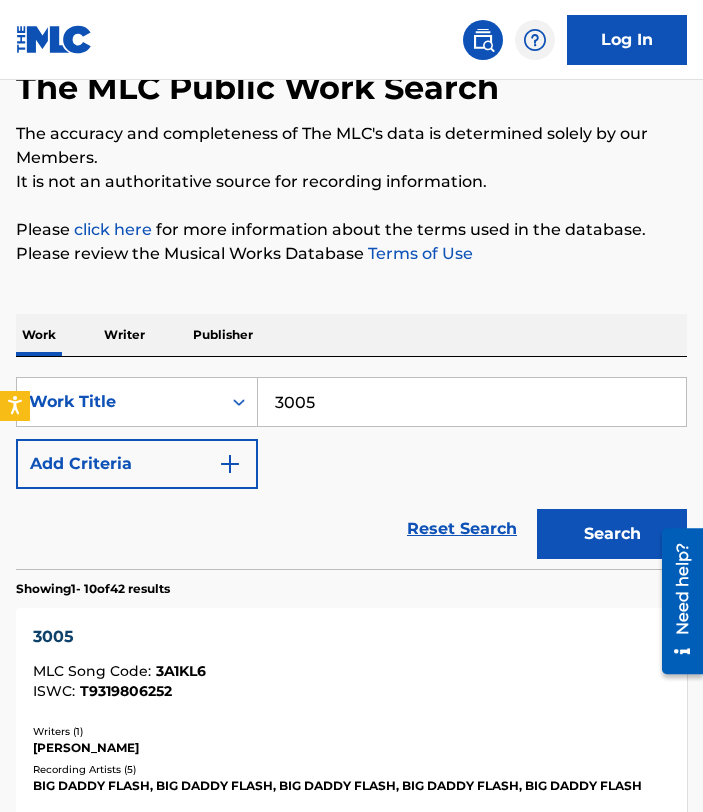 scroll, scrollTop: 0, scrollLeft: 0, axis: both 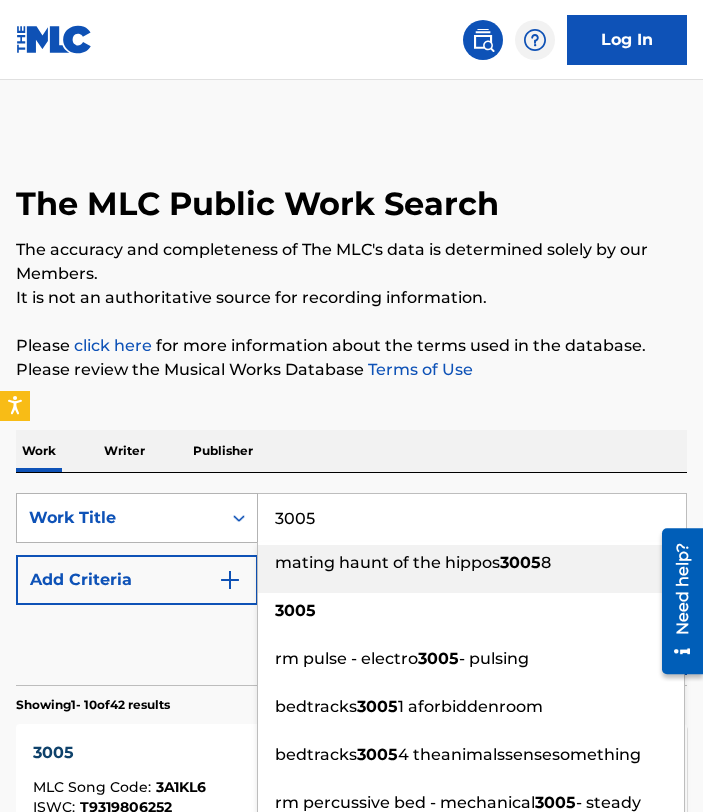 drag, startPoint x: 350, startPoint y: 519, endPoint x: 223, endPoint y: 521, distance: 127.01575 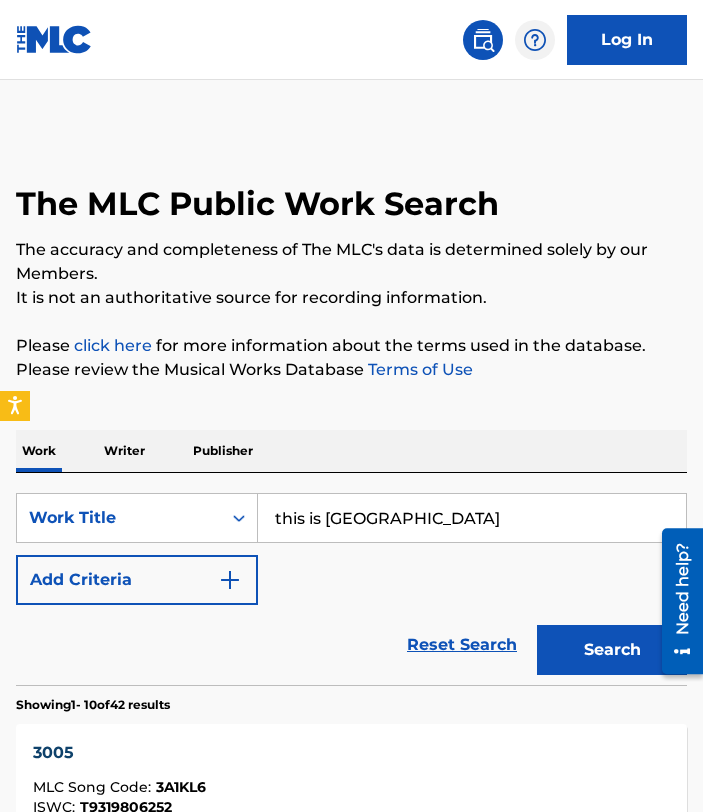 click on "Search" at bounding box center [612, 650] 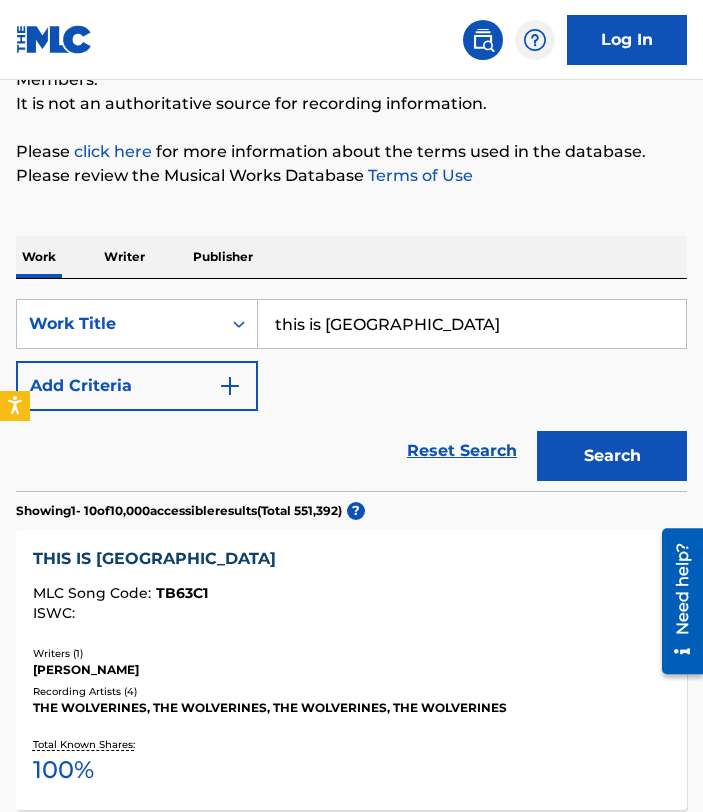 scroll, scrollTop: 0, scrollLeft: 0, axis: both 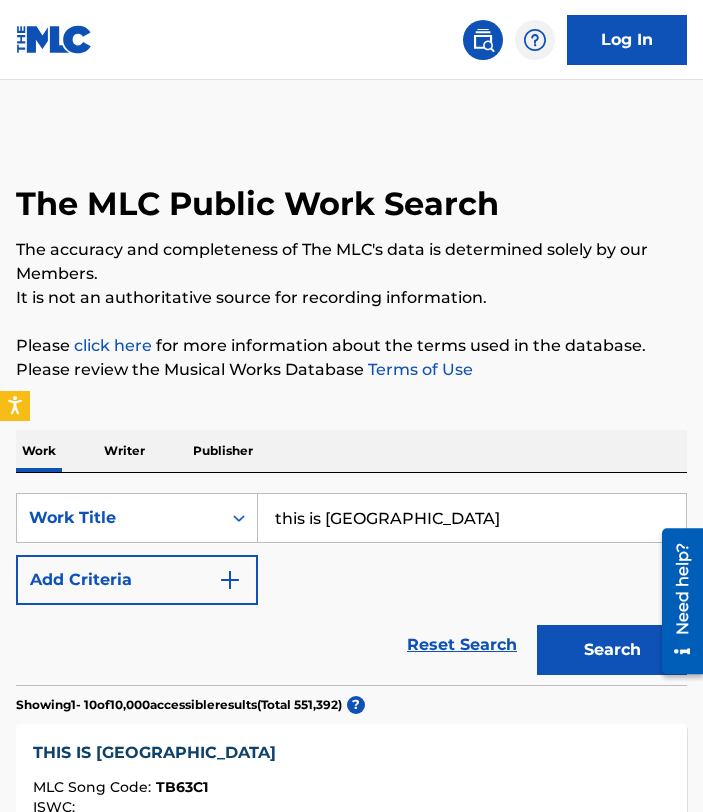 click on "this is [GEOGRAPHIC_DATA]" at bounding box center [472, 518] 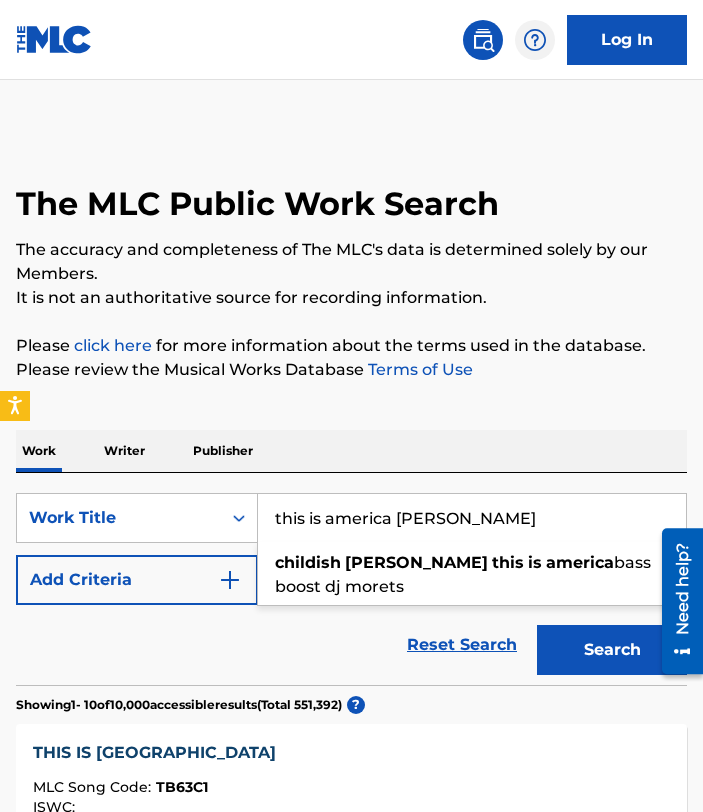type on "this is america childish gambino" 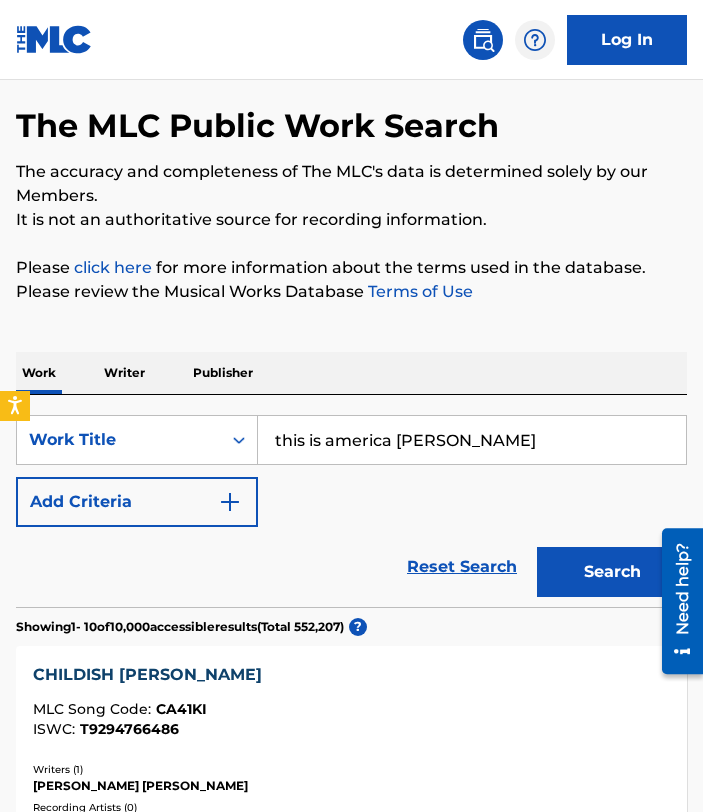 scroll, scrollTop: 0, scrollLeft: 0, axis: both 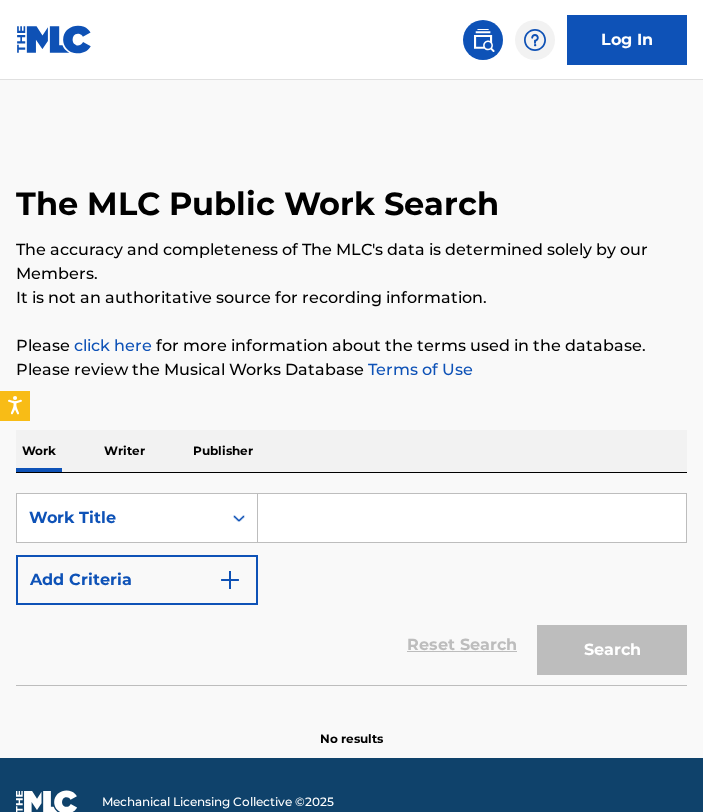 click at bounding box center (472, 518) 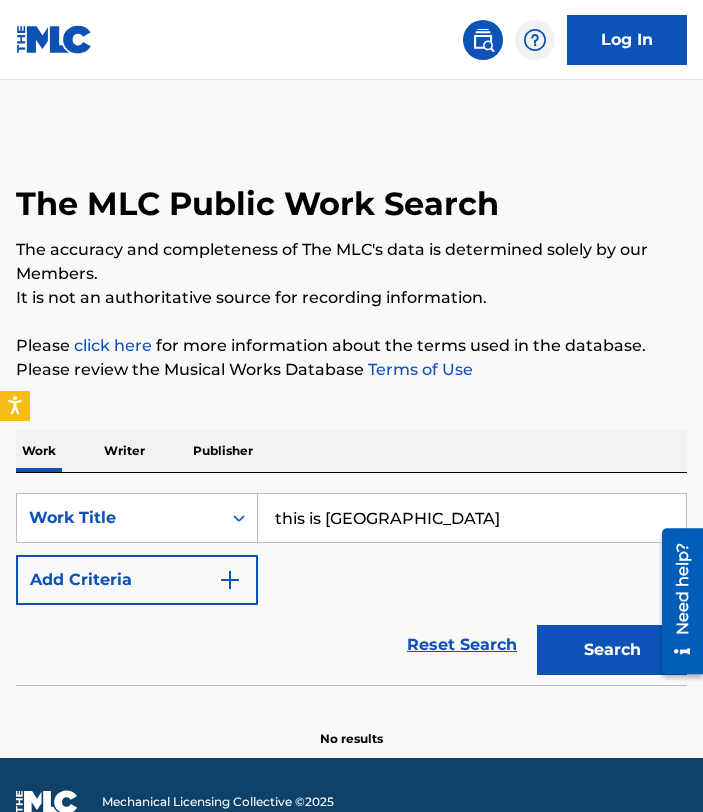 type on "this is [GEOGRAPHIC_DATA]" 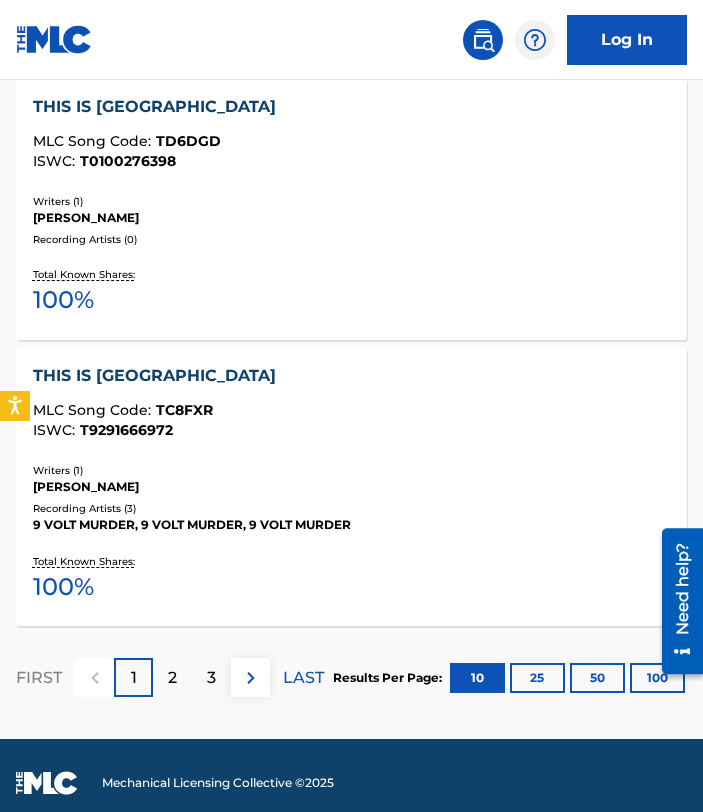 scroll, scrollTop: 2916, scrollLeft: 0, axis: vertical 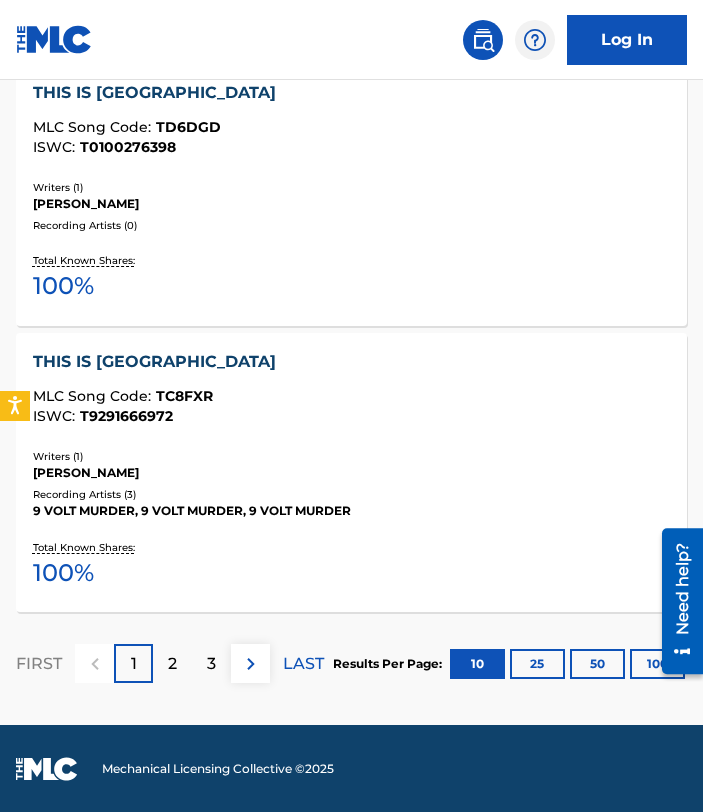 click on "2" at bounding box center (172, 663) 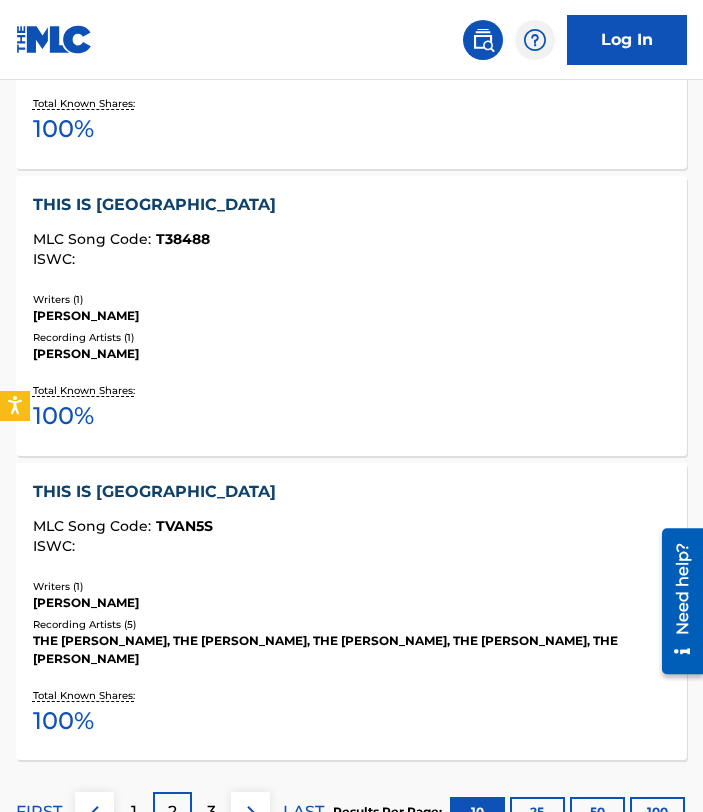 scroll, scrollTop: 2995, scrollLeft: 0, axis: vertical 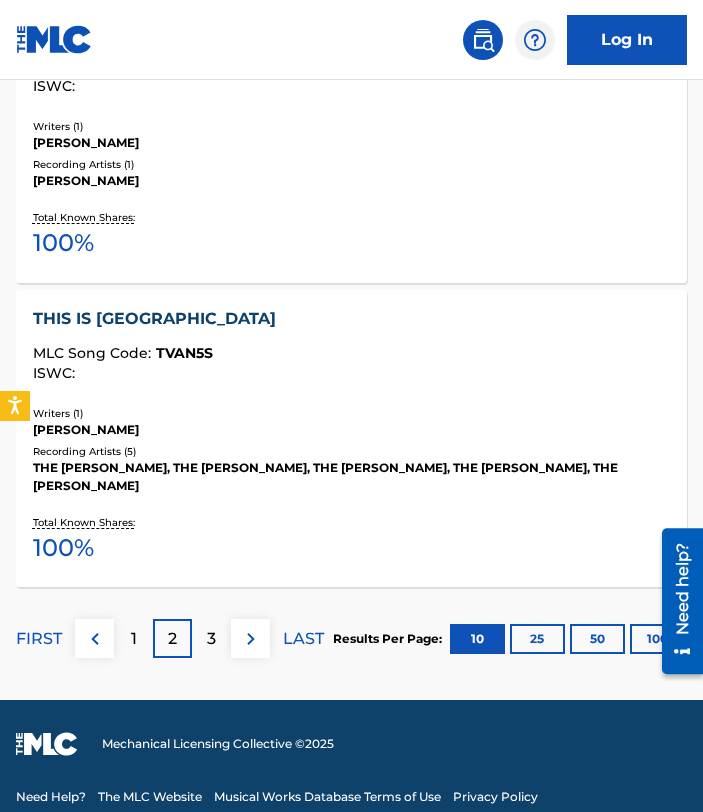 click on "3" at bounding box center [211, 639] 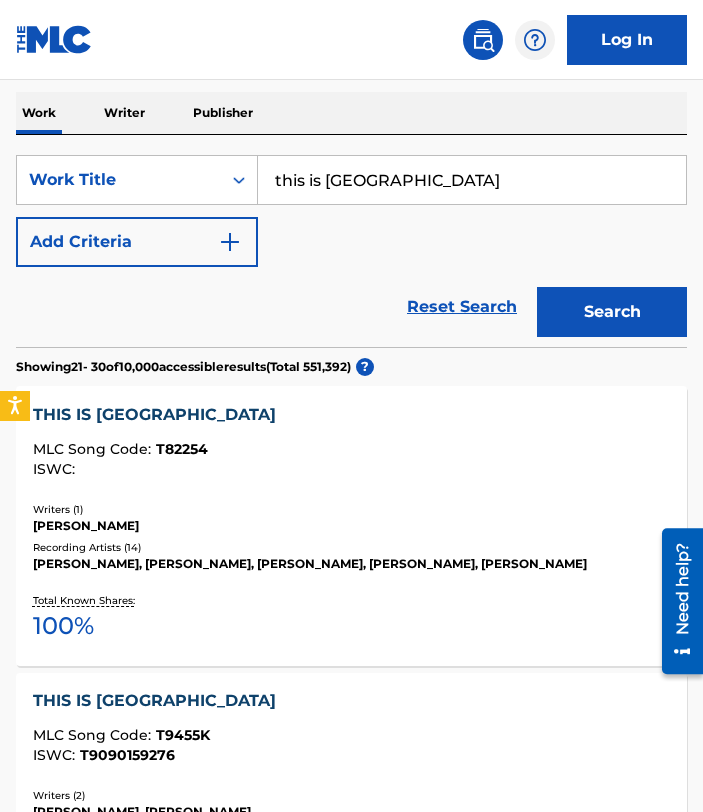 scroll, scrollTop: 317, scrollLeft: 0, axis: vertical 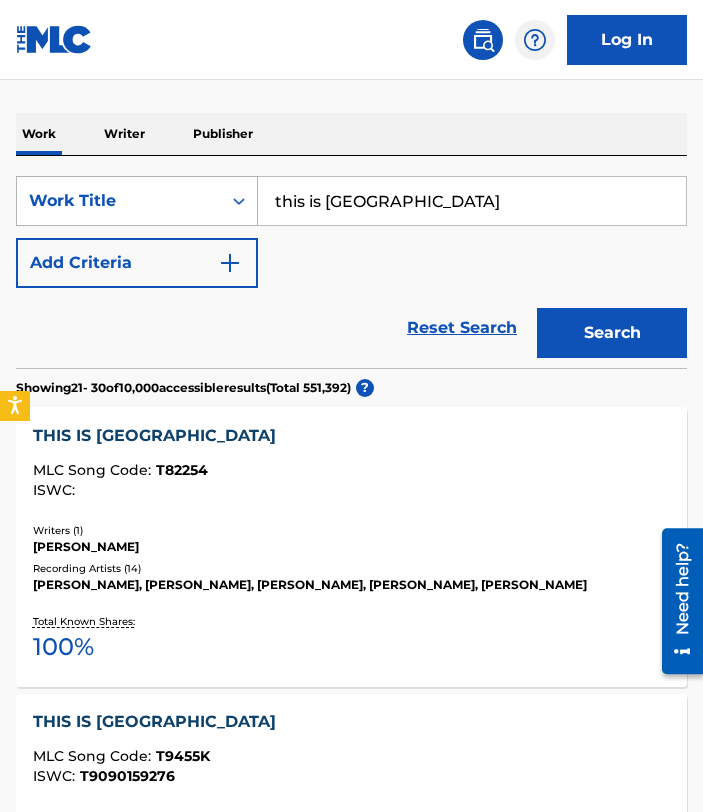 click at bounding box center (239, 201) 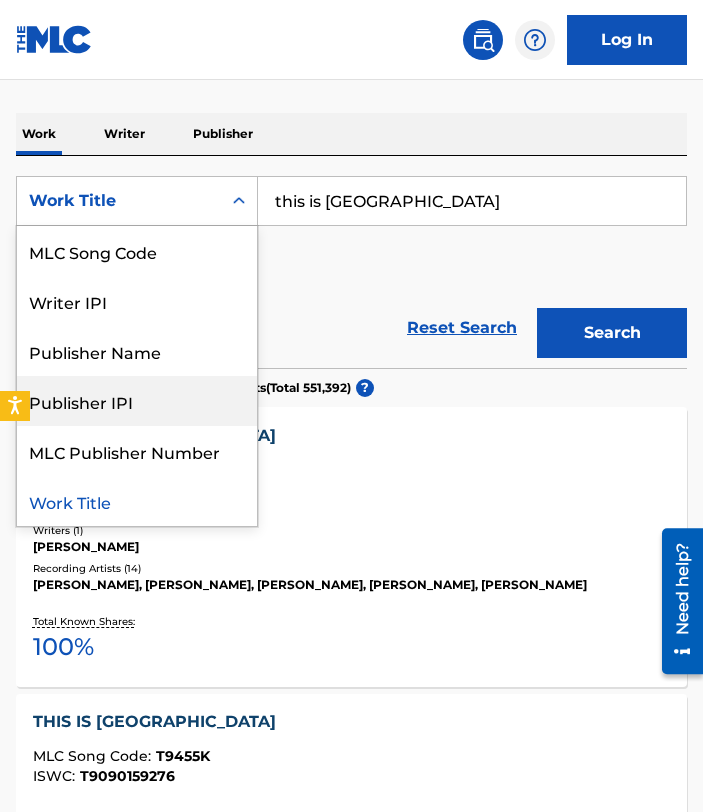 scroll, scrollTop: 0, scrollLeft: 0, axis: both 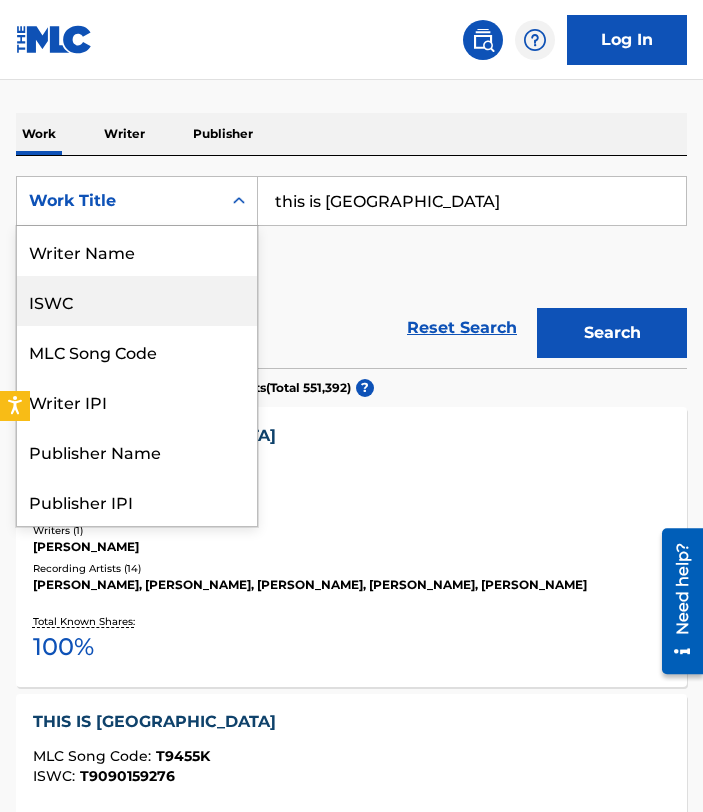click on "ISWC" at bounding box center (137, 301) 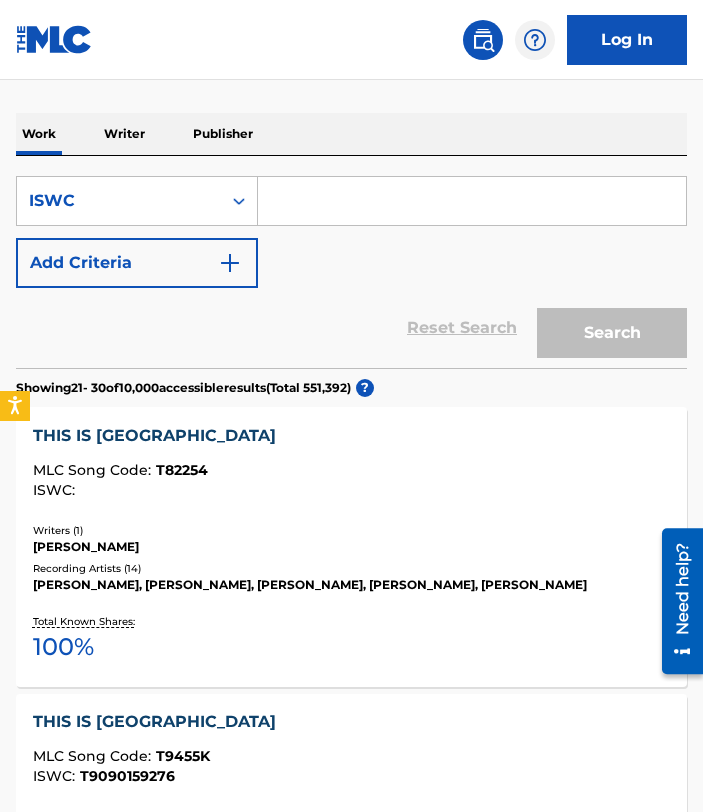 paste on "T9244320205" 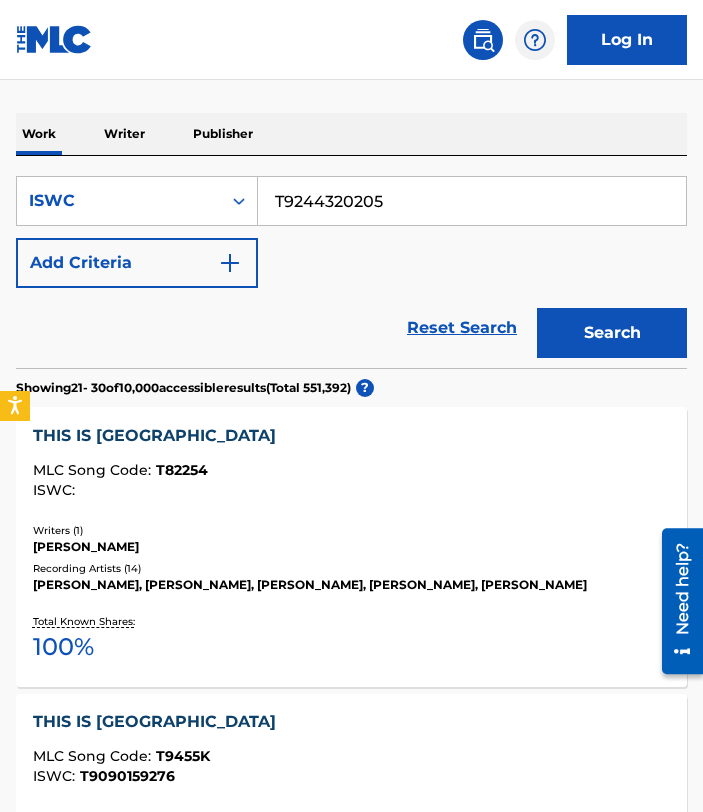 type on "T9244320205" 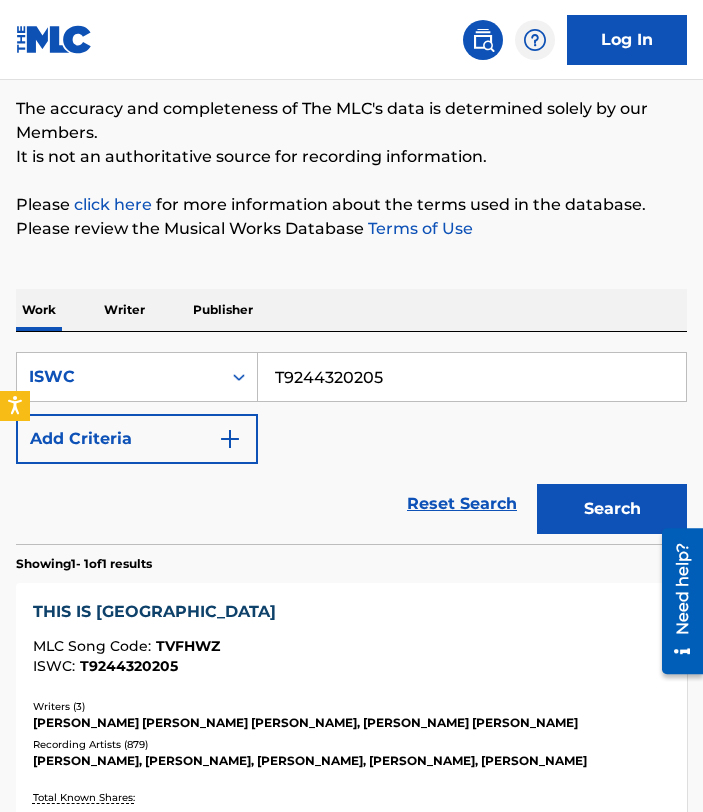 scroll, scrollTop: 317, scrollLeft: 0, axis: vertical 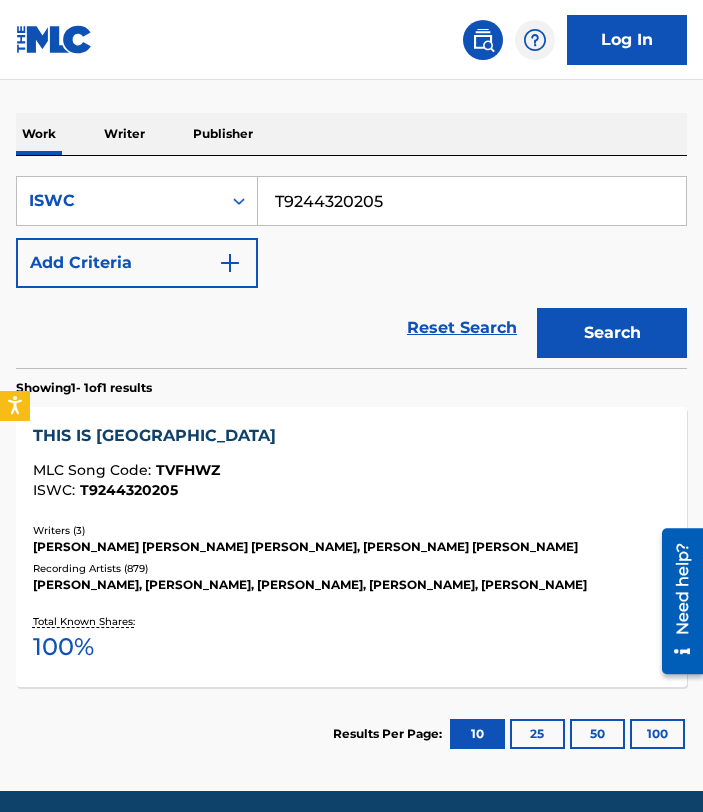 click on "THIS IS [GEOGRAPHIC_DATA]" at bounding box center (351, 436) 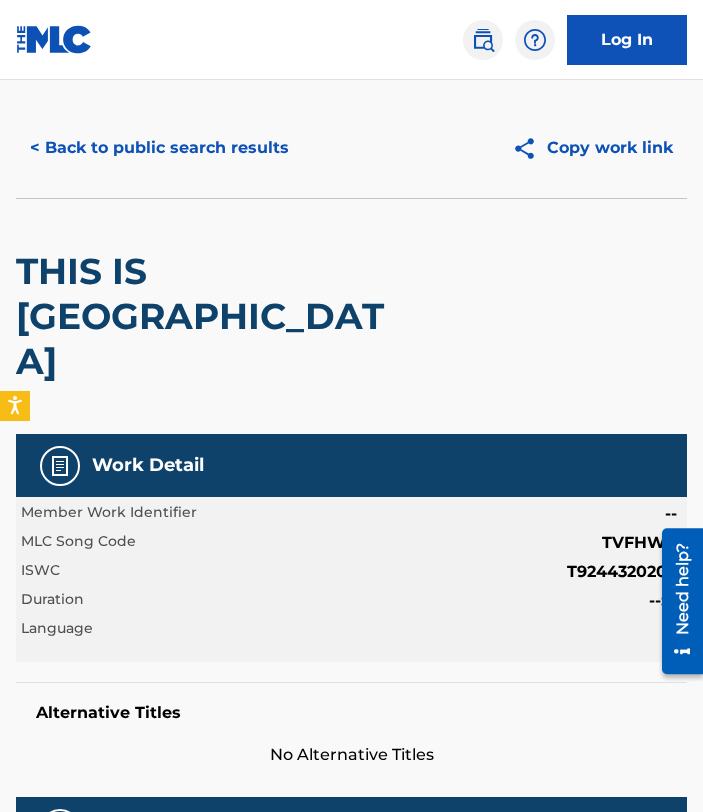 scroll, scrollTop: 0, scrollLeft: 0, axis: both 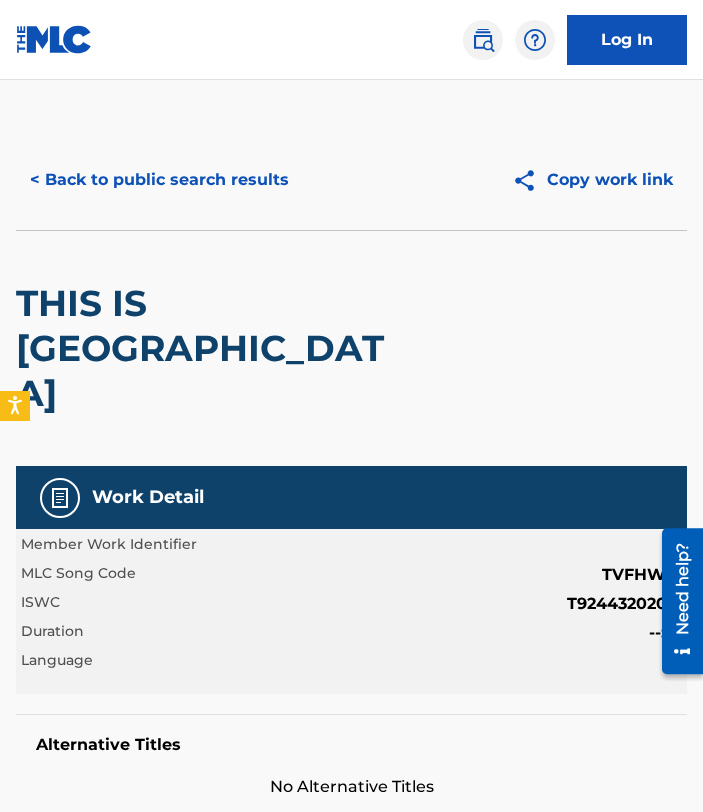 click on "< Back to public search results" at bounding box center (159, 180) 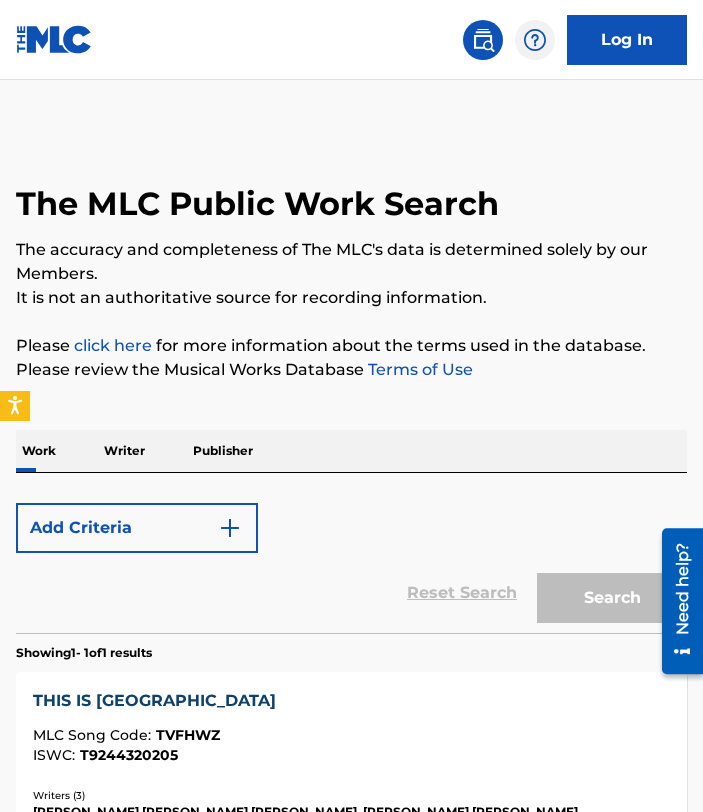 scroll, scrollTop: 317, scrollLeft: 0, axis: vertical 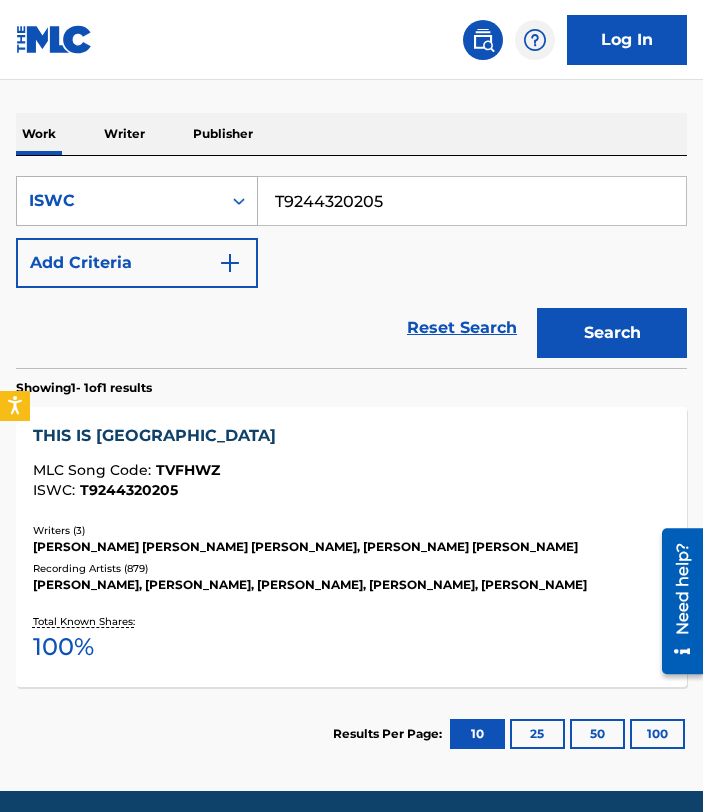 click 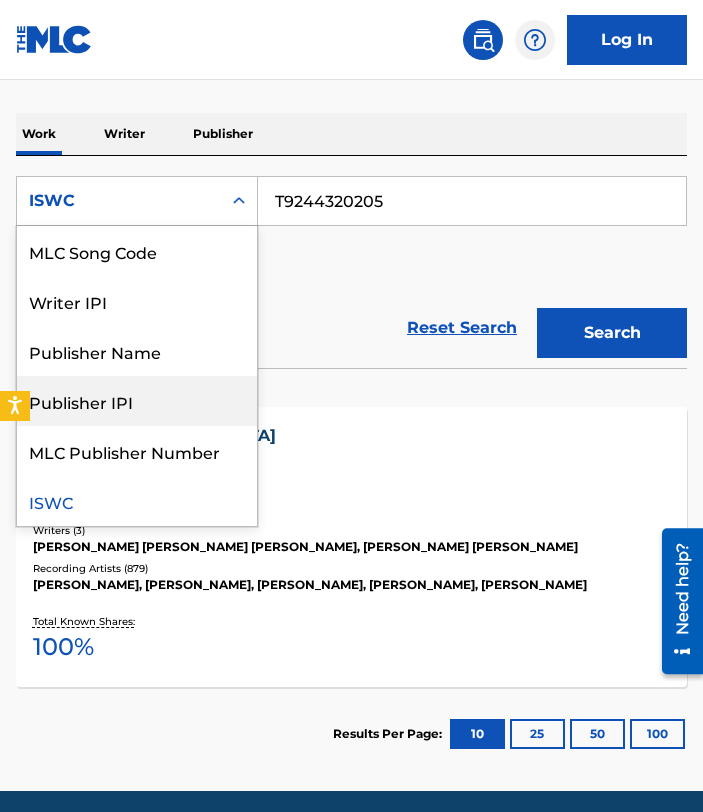 scroll, scrollTop: 0, scrollLeft: 0, axis: both 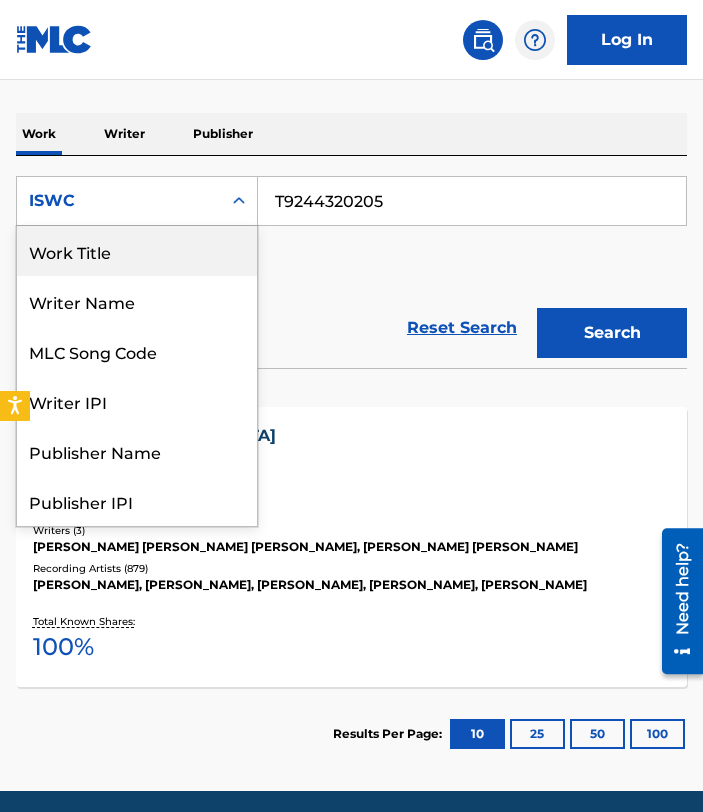click on "Work Title" at bounding box center [137, 251] 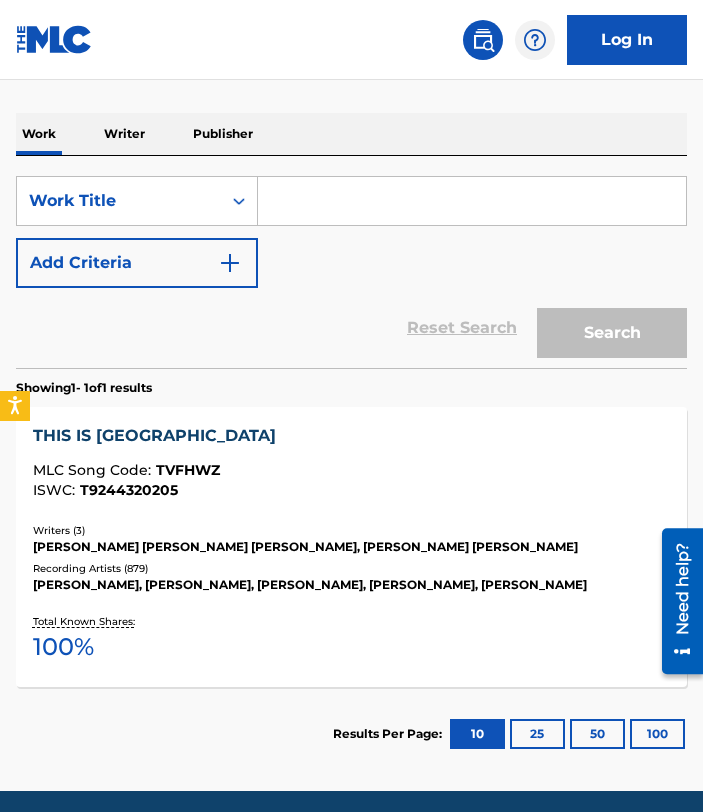 click at bounding box center [472, 201] 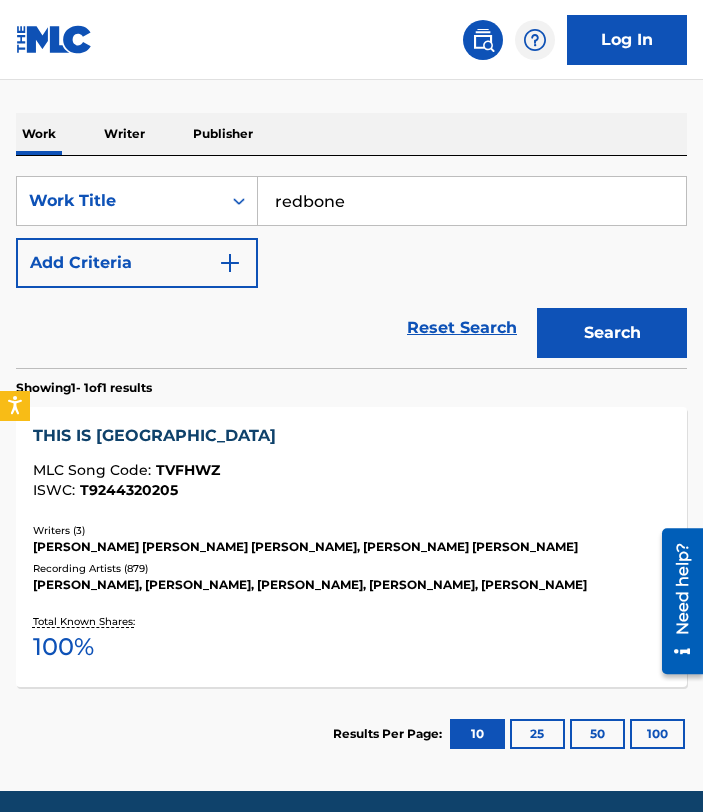 type on "redbone" 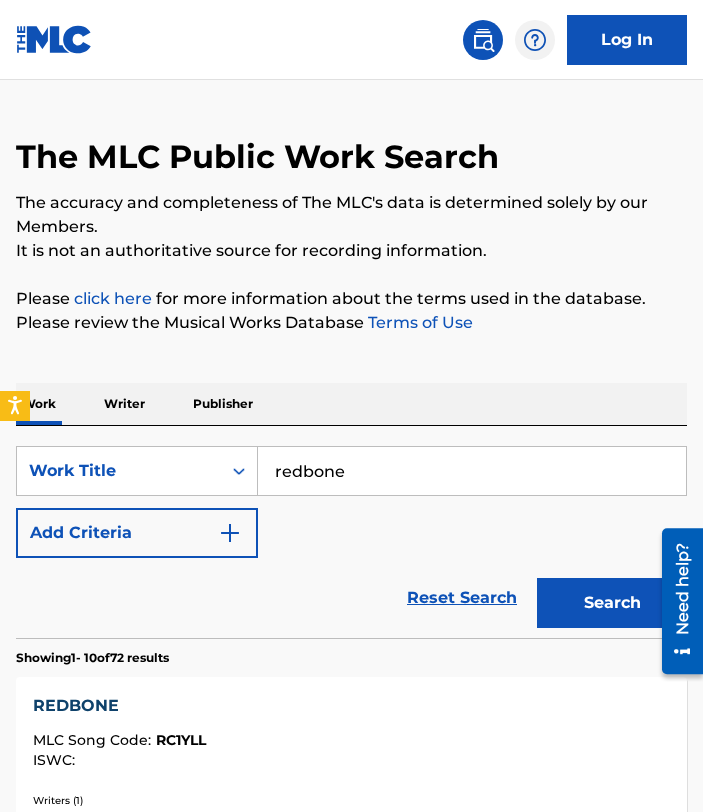 scroll, scrollTop: 0, scrollLeft: 0, axis: both 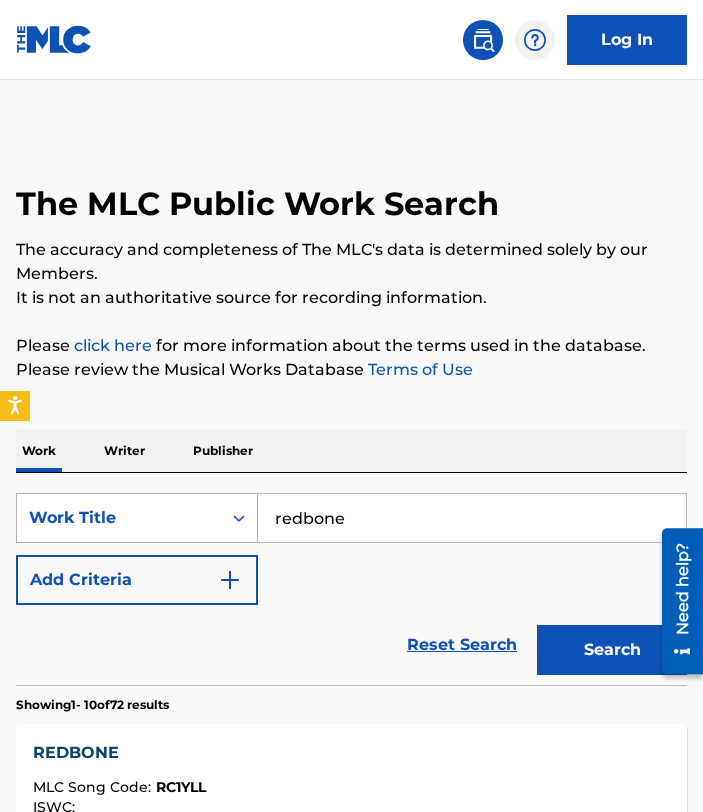 click at bounding box center (239, 518) 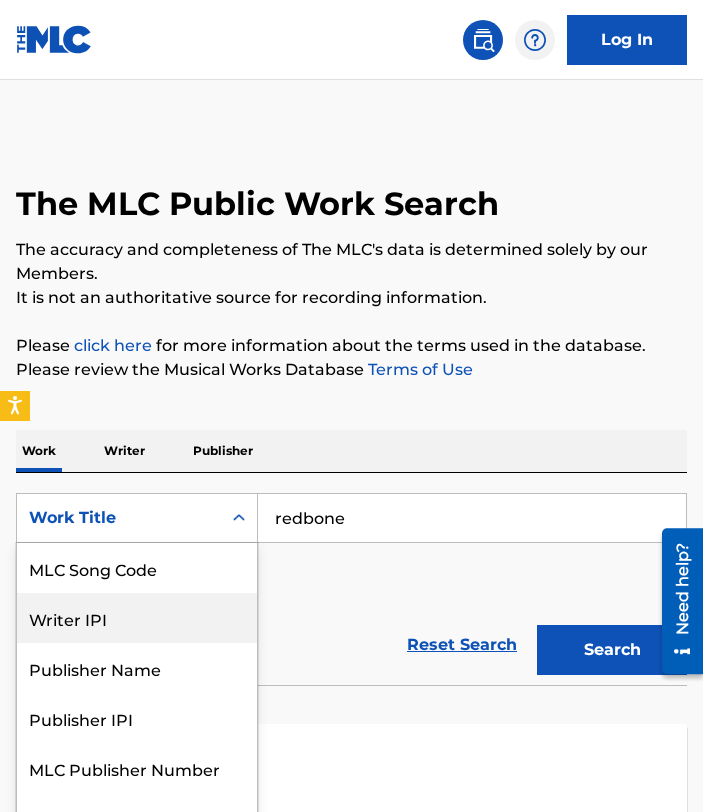 scroll, scrollTop: 0, scrollLeft: 0, axis: both 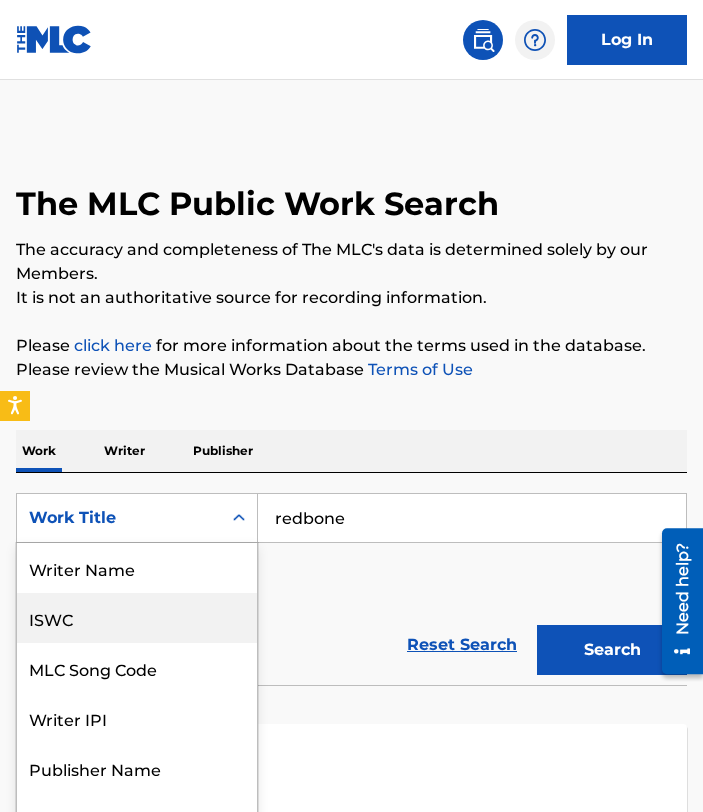 click on "ISWC" at bounding box center [137, 618] 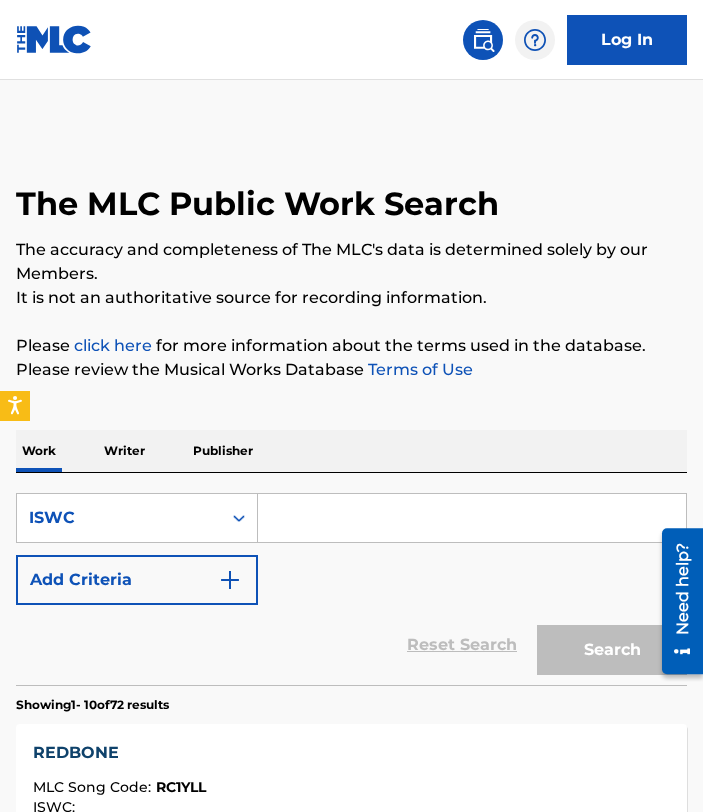 paste on "T9203370643" 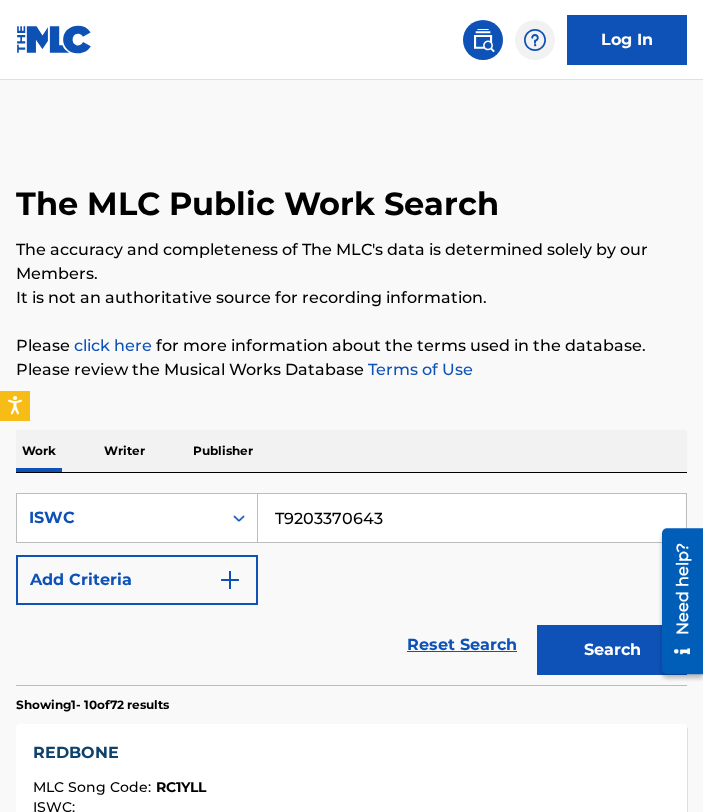 type on "T9203370643" 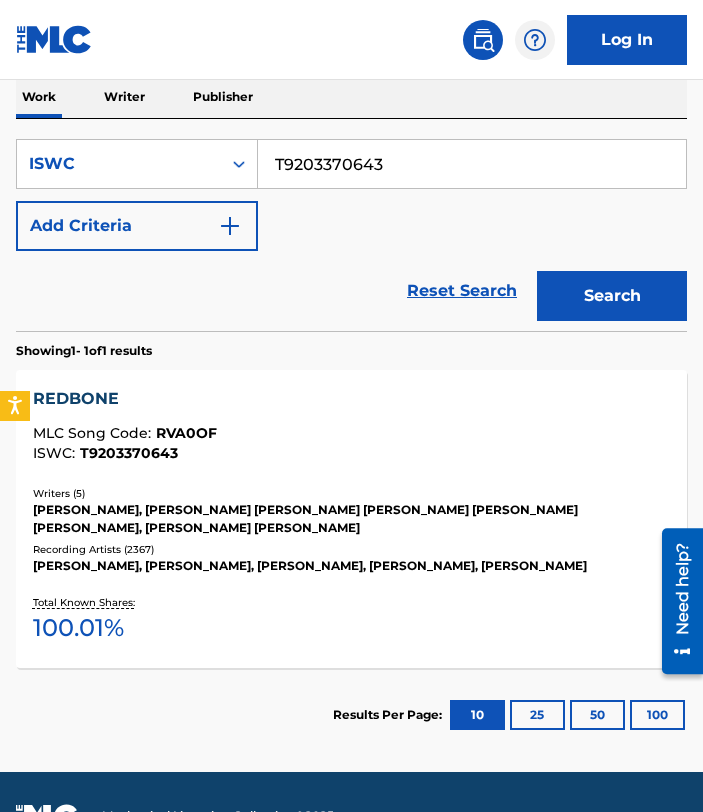 scroll, scrollTop: 377, scrollLeft: 0, axis: vertical 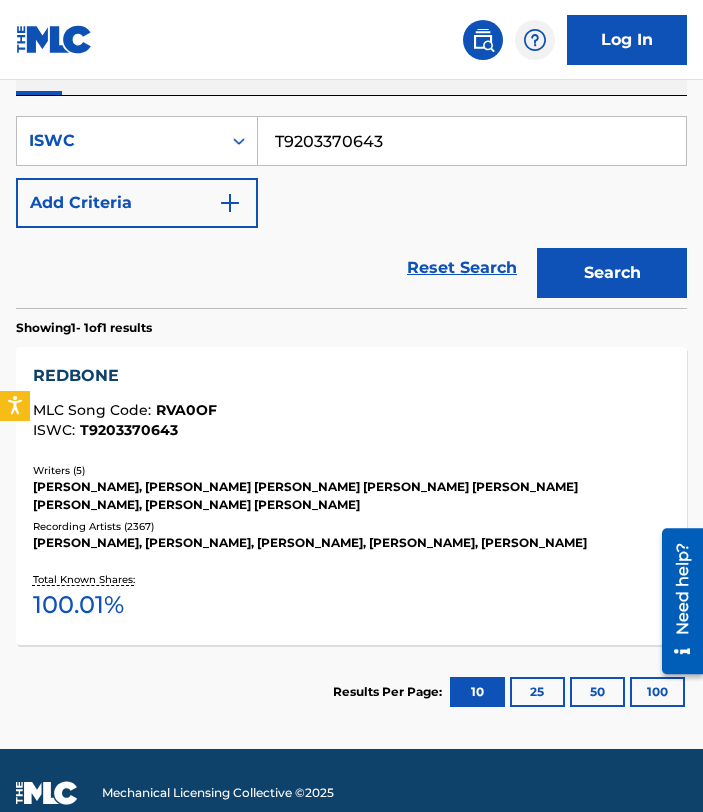 click on "REDBONE" at bounding box center (351, 376) 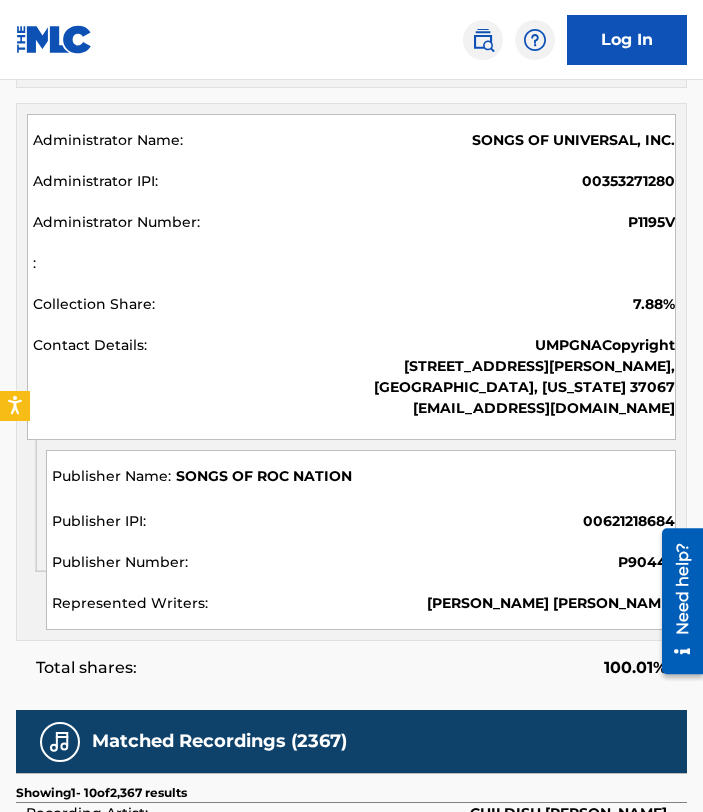scroll, scrollTop: 4015, scrollLeft: 0, axis: vertical 